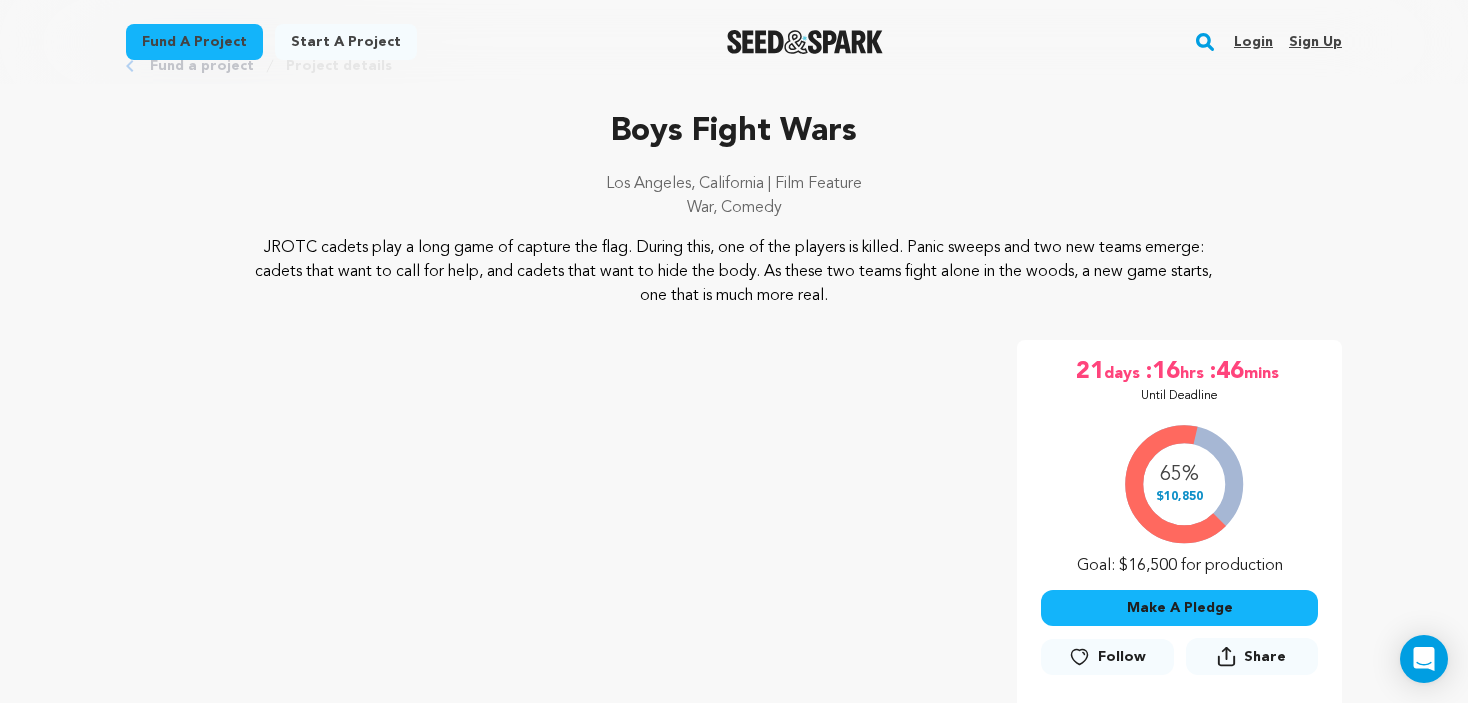 scroll, scrollTop: 300, scrollLeft: 0, axis: vertical 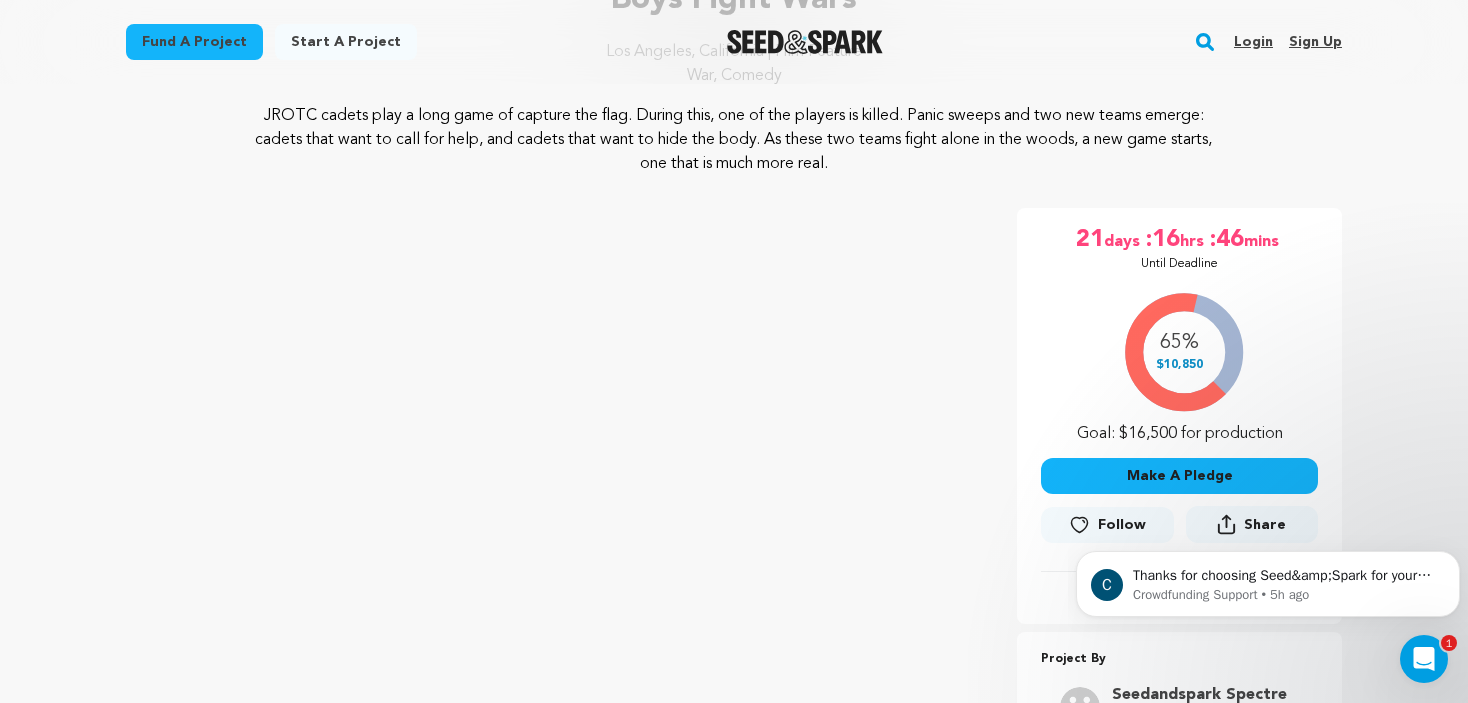 click on "Login" at bounding box center (1253, 42) 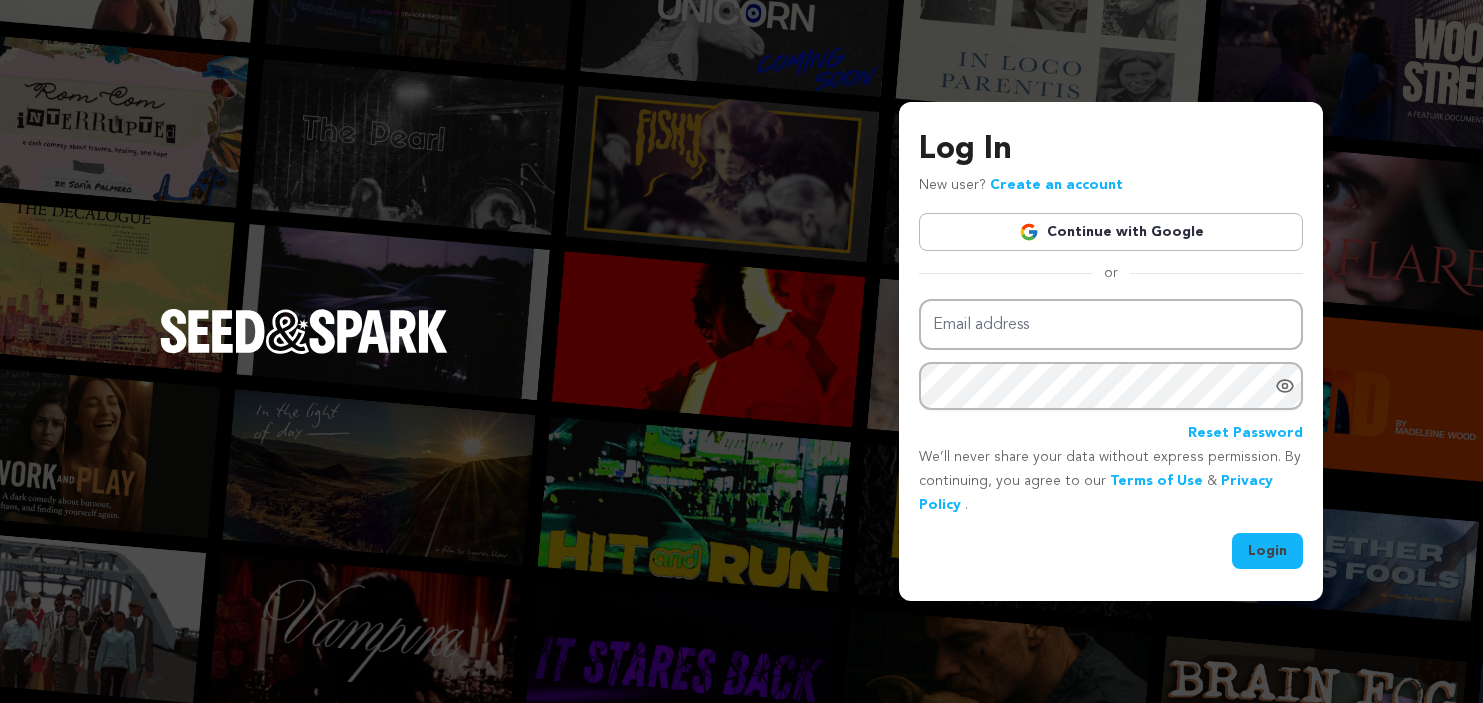 scroll, scrollTop: 0, scrollLeft: 0, axis: both 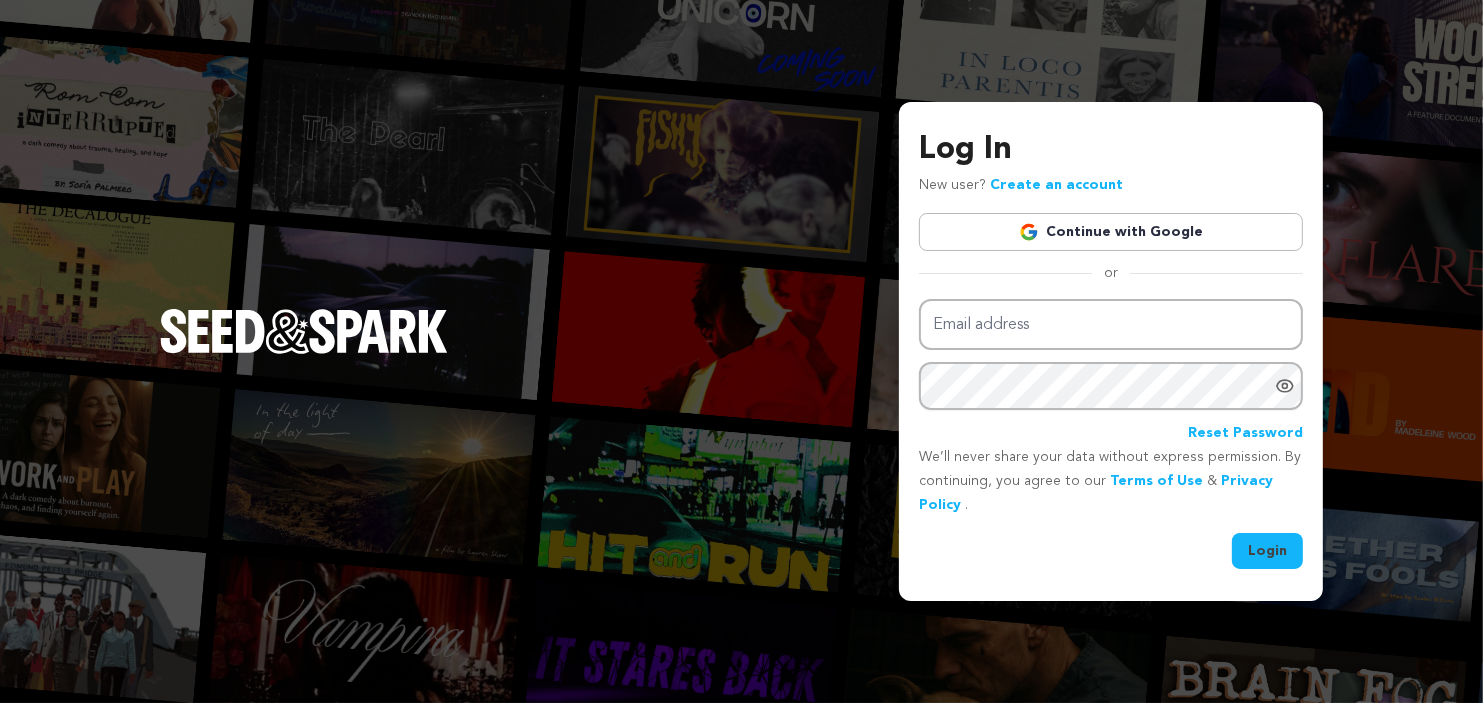 click on "Continue with Google" at bounding box center [1111, 232] 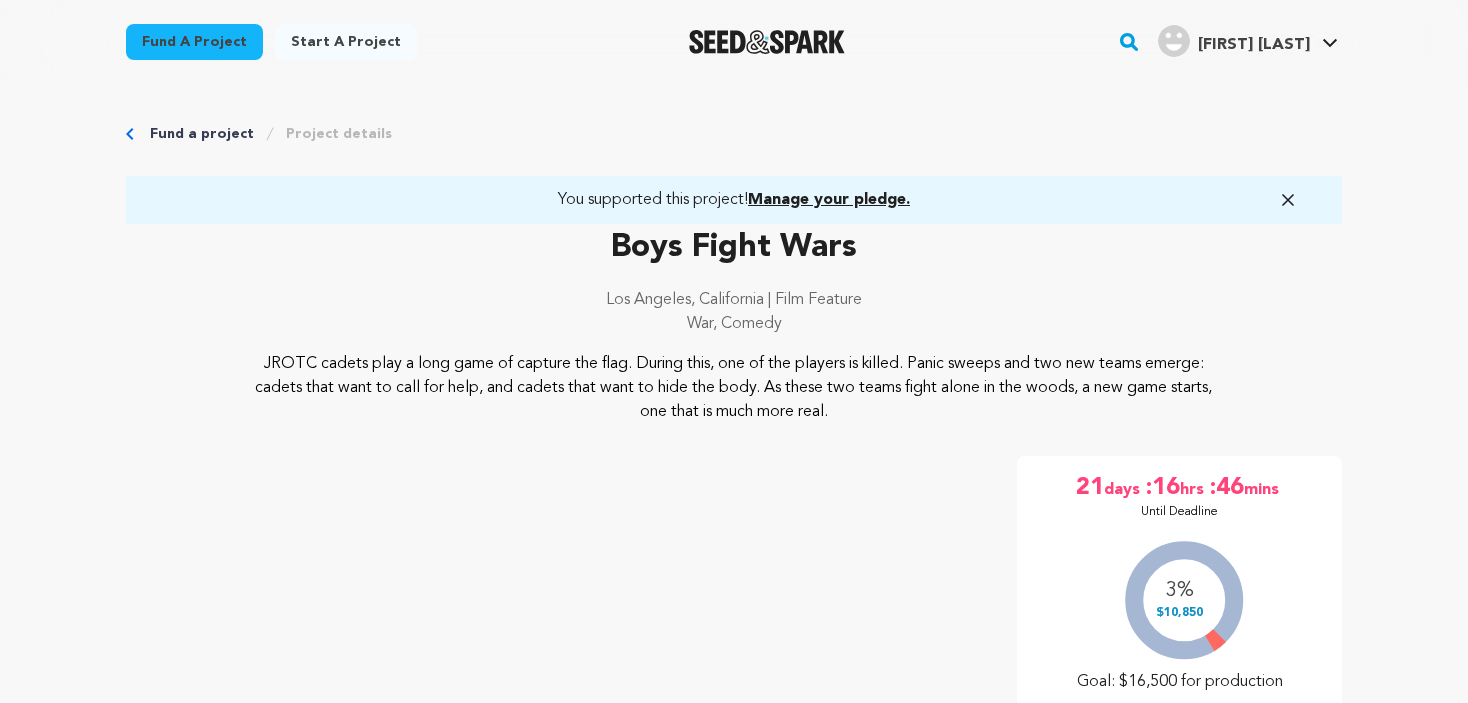 scroll, scrollTop: 0, scrollLeft: 0, axis: both 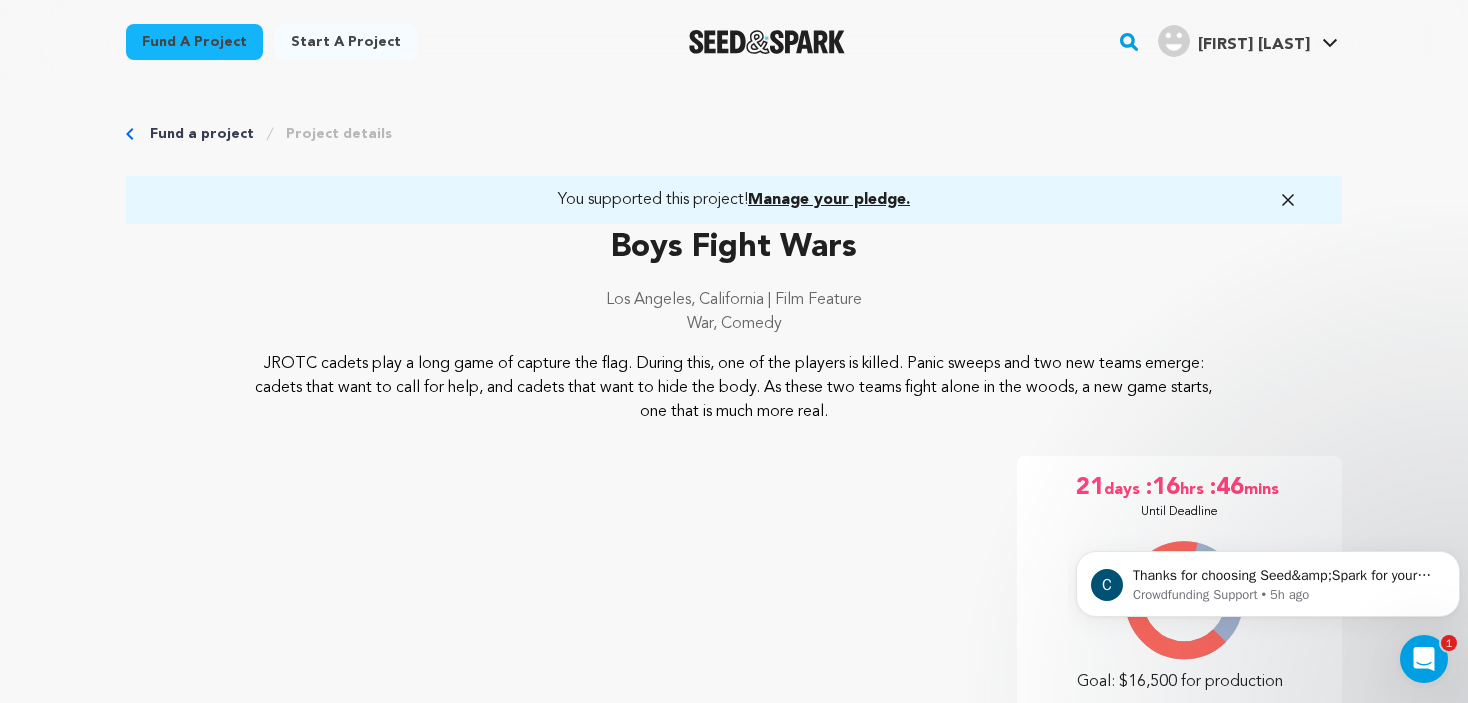 click on "Manage  your pledge." at bounding box center [829, 200] 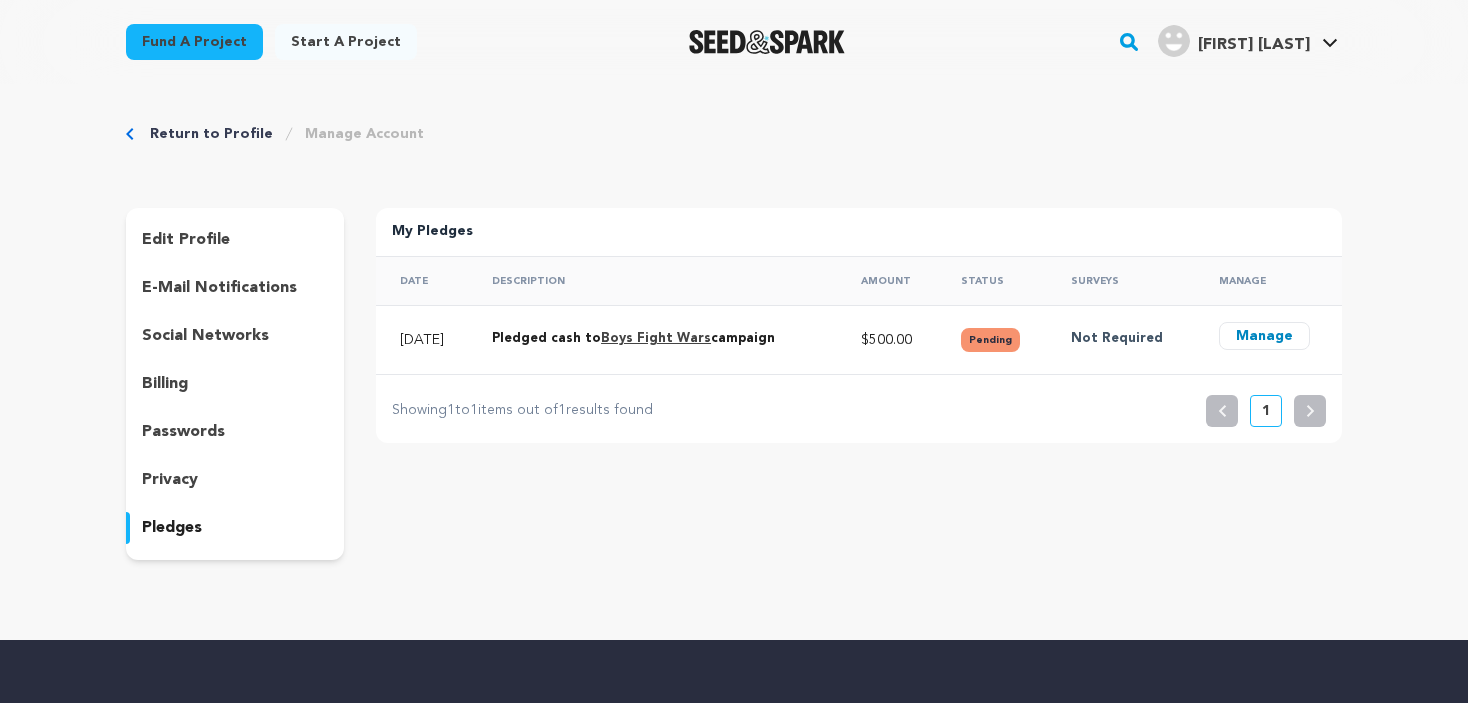 scroll, scrollTop: 0, scrollLeft: 0, axis: both 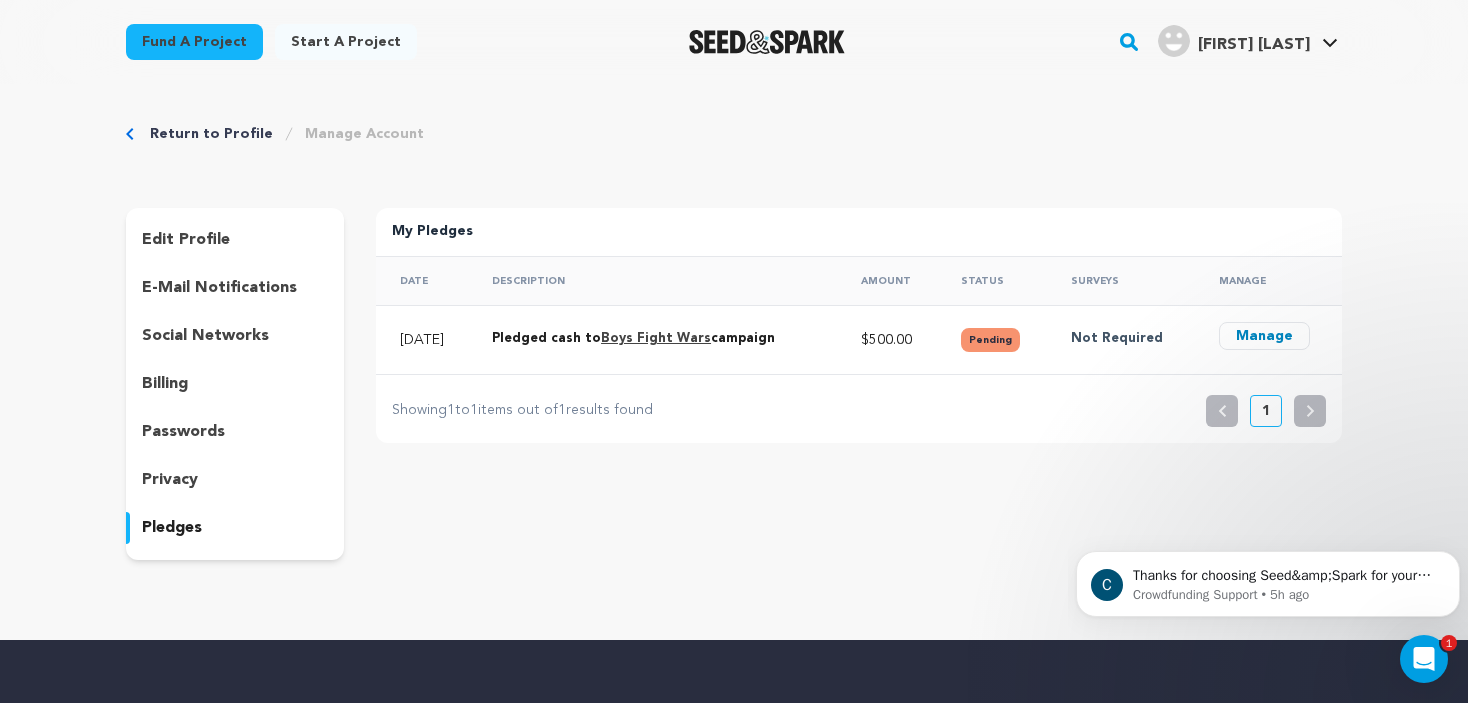 click on "Manage" at bounding box center (1264, 336) 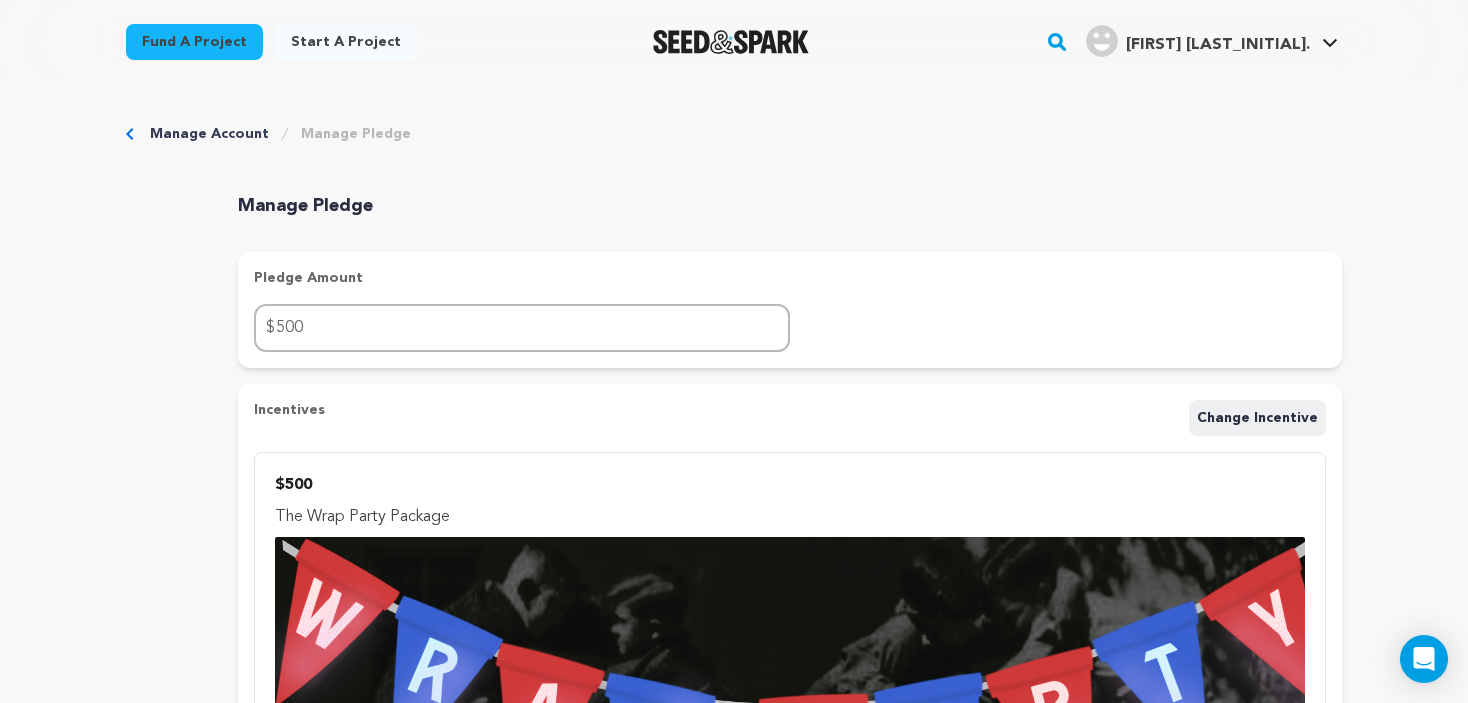 scroll, scrollTop: 0, scrollLeft: 0, axis: both 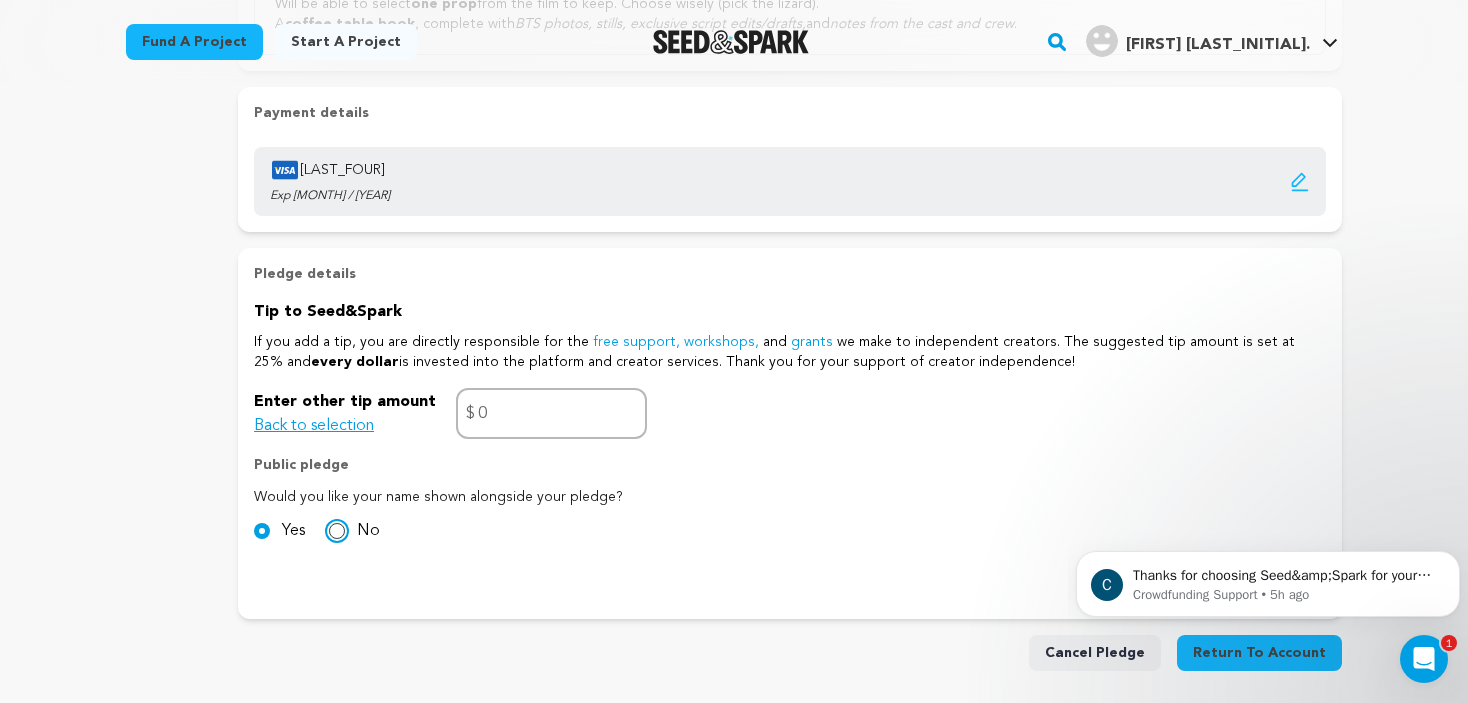 click on "No" at bounding box center (337, 531) 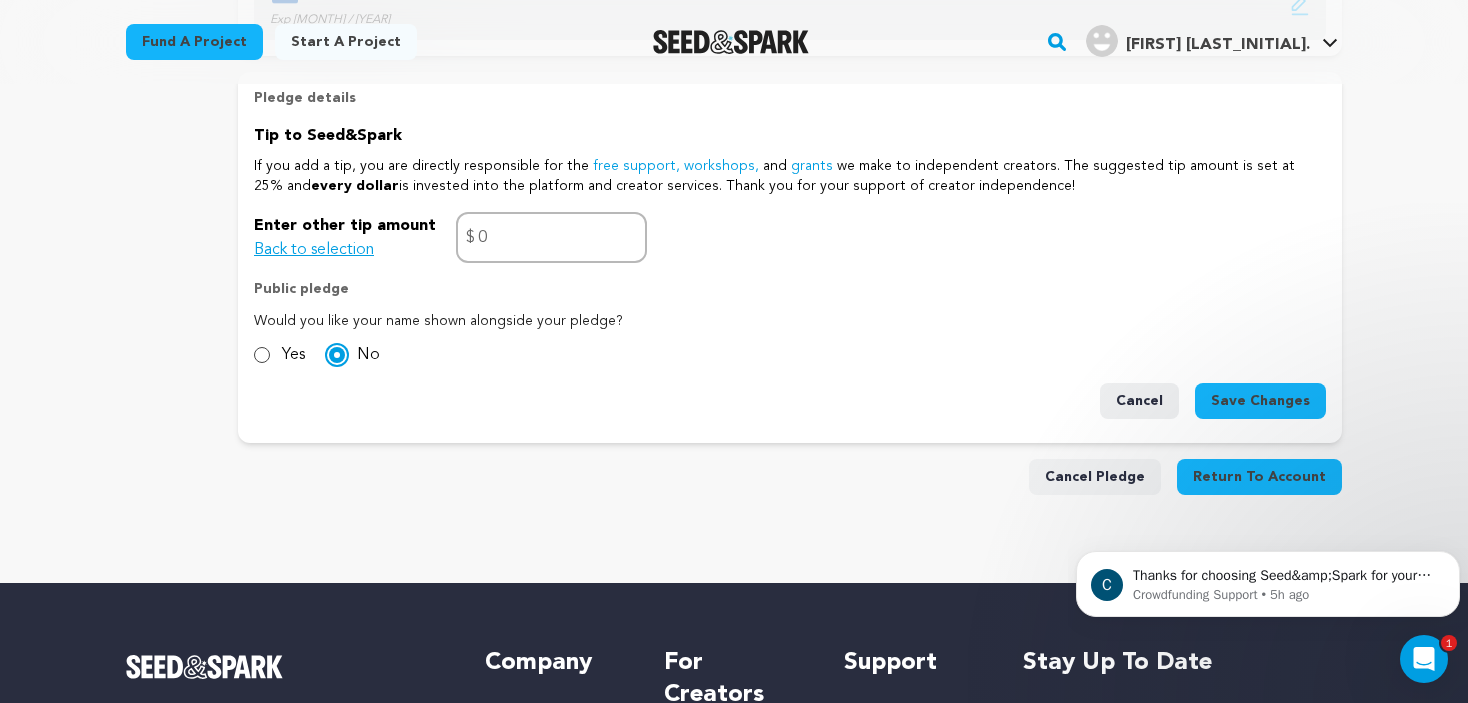 scroll, scrollTop: 1600, scrollLeft: 0, axis: vertical 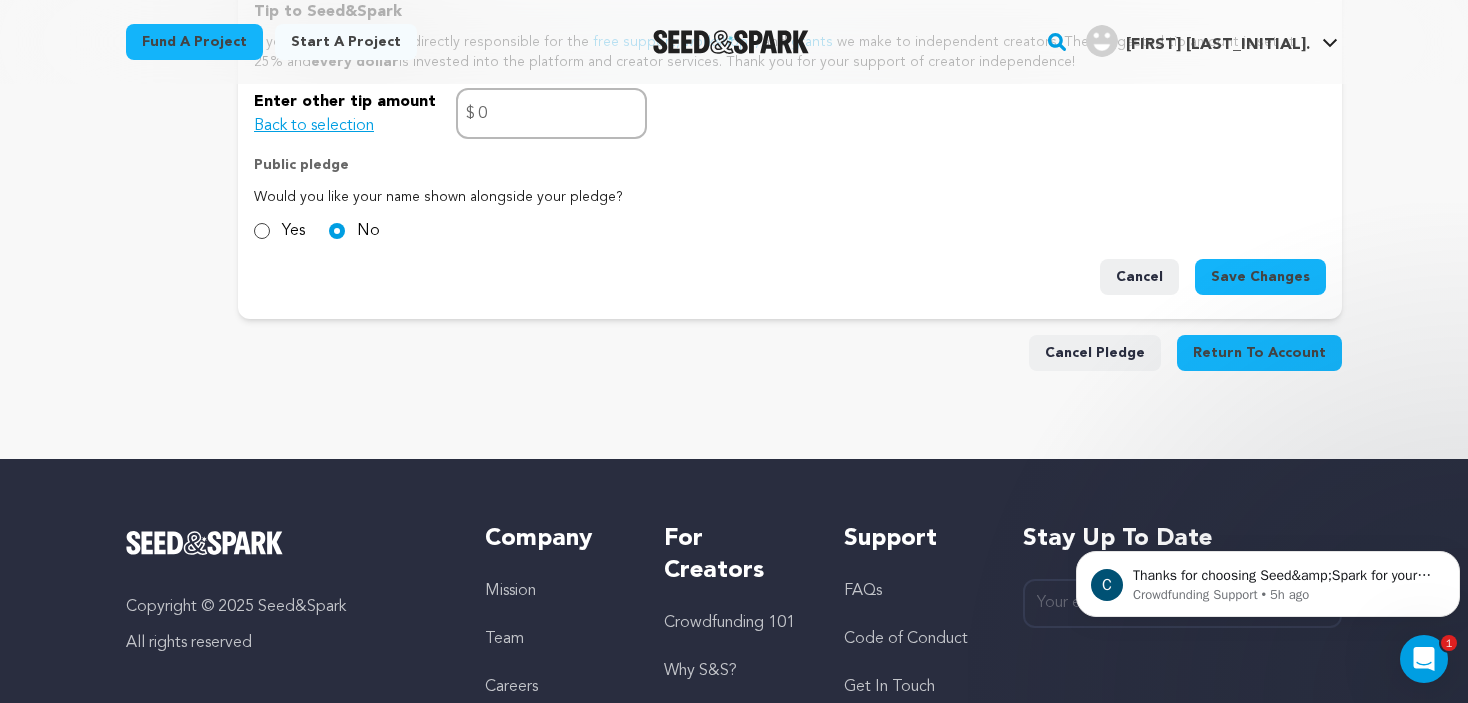 click on "Save Changes" at bounding box center [1260, 277] 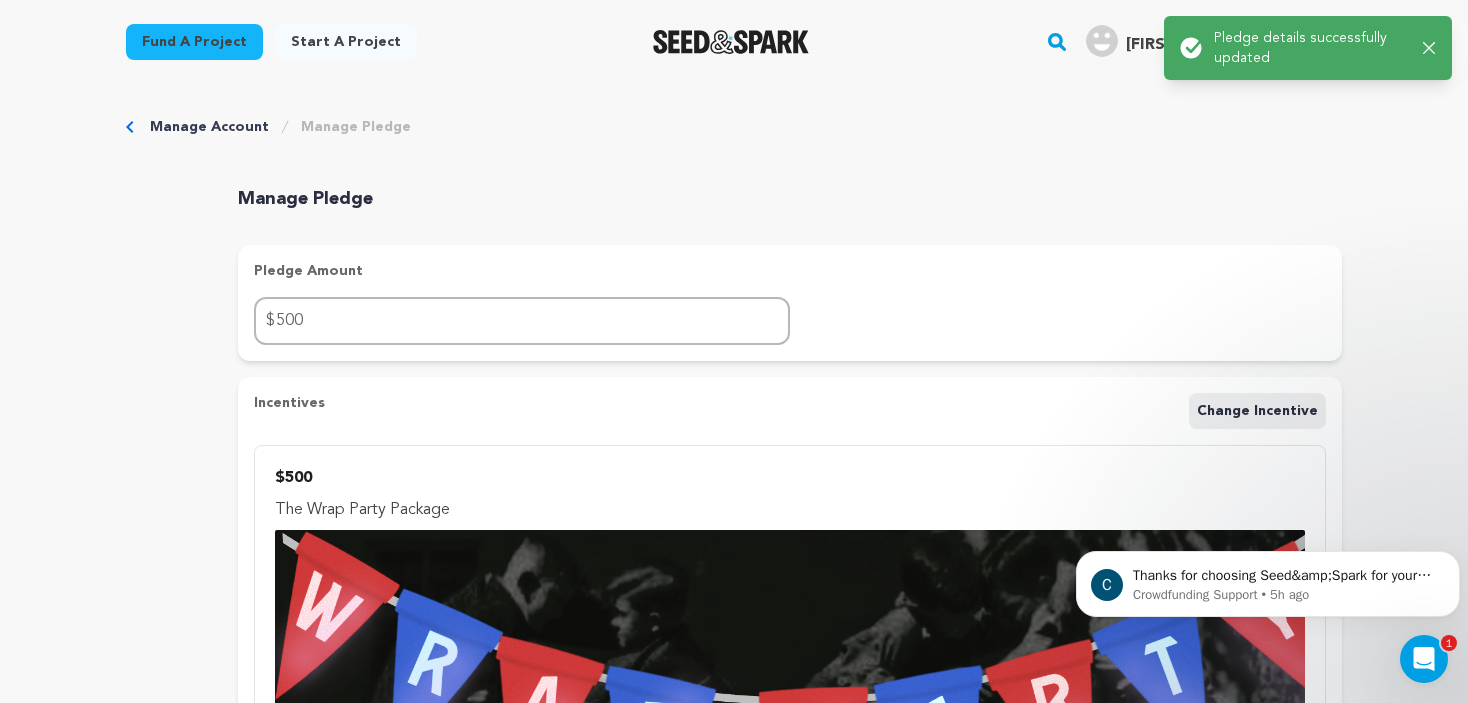 scroll, scrollTop: 0, scrollLeft: 0, axis: both 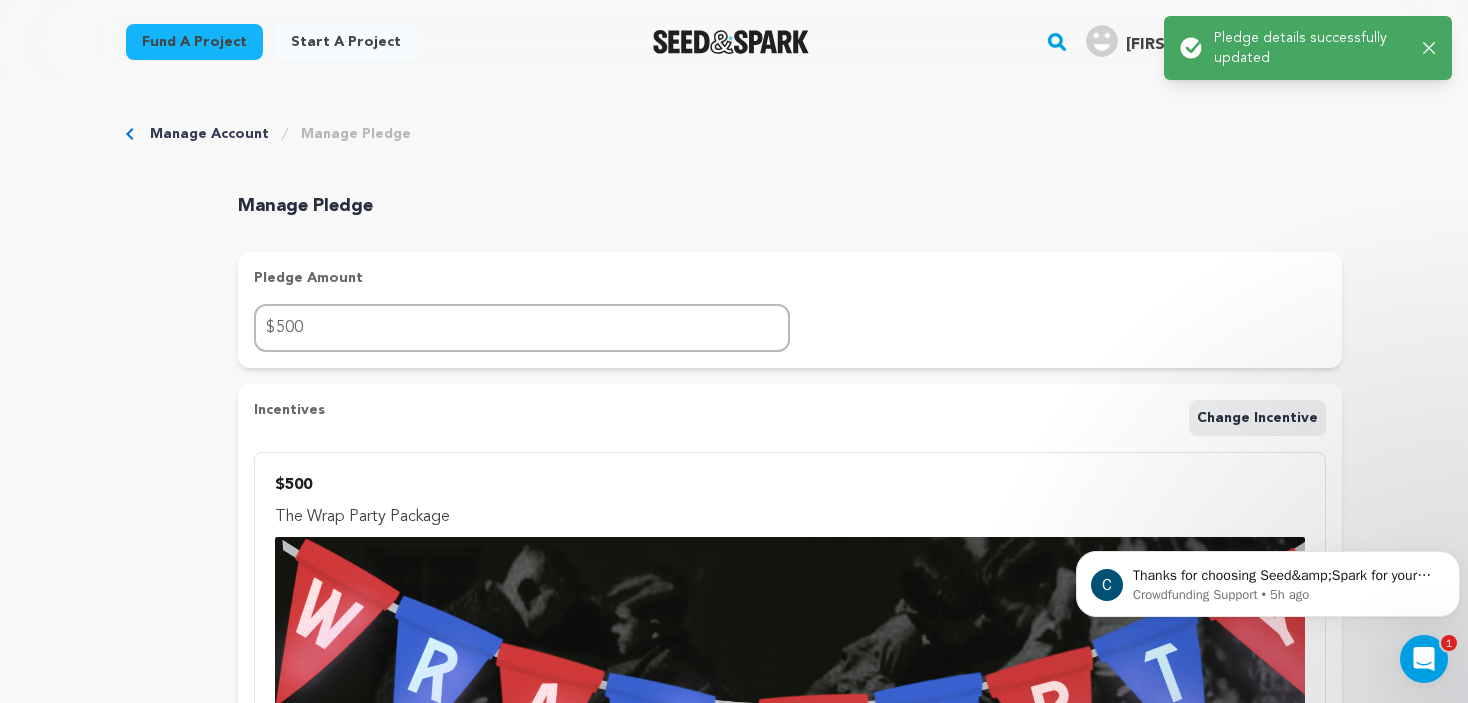 drag, startPoint x: 1418, startPoint y: 37, endPoint x: 1426, endPoint y: 48, distance: 13.601471 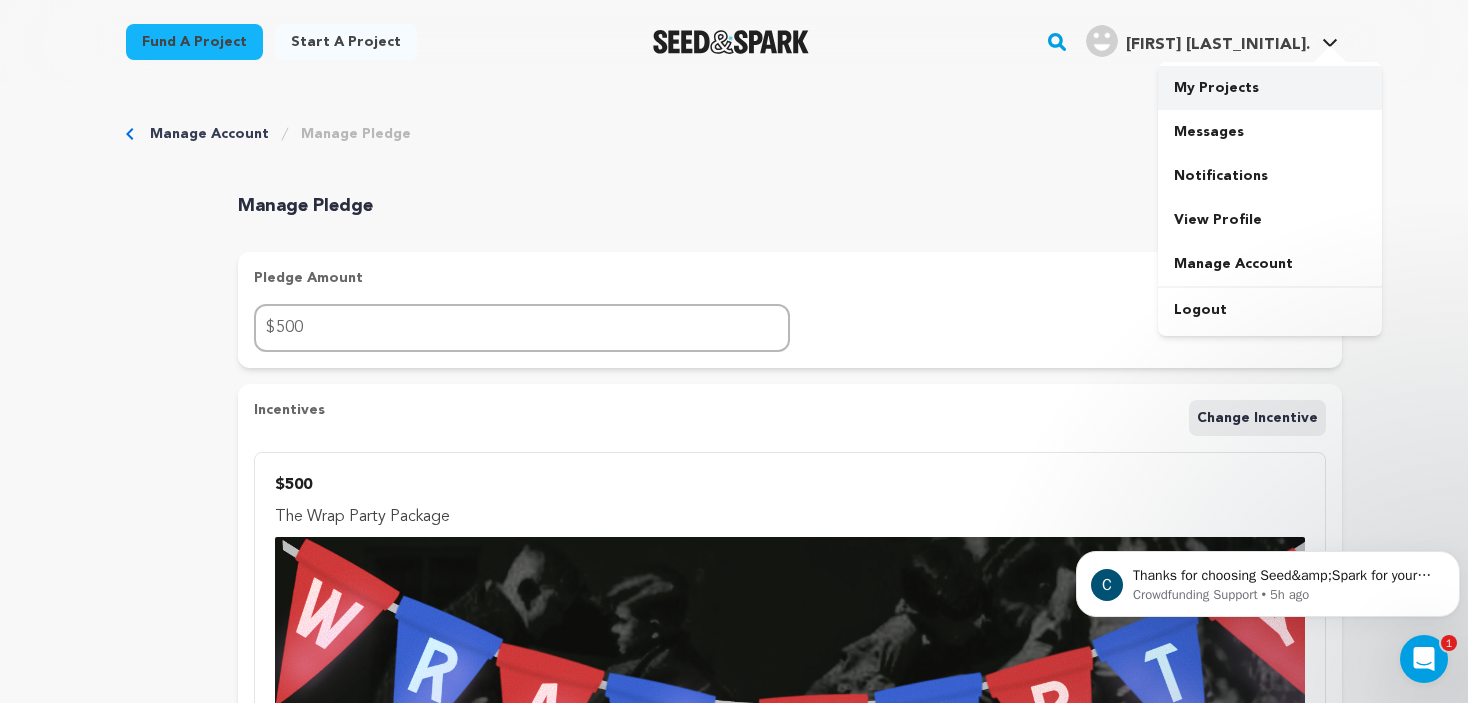 click on "My Projects" at bounding box center [1270, 88] 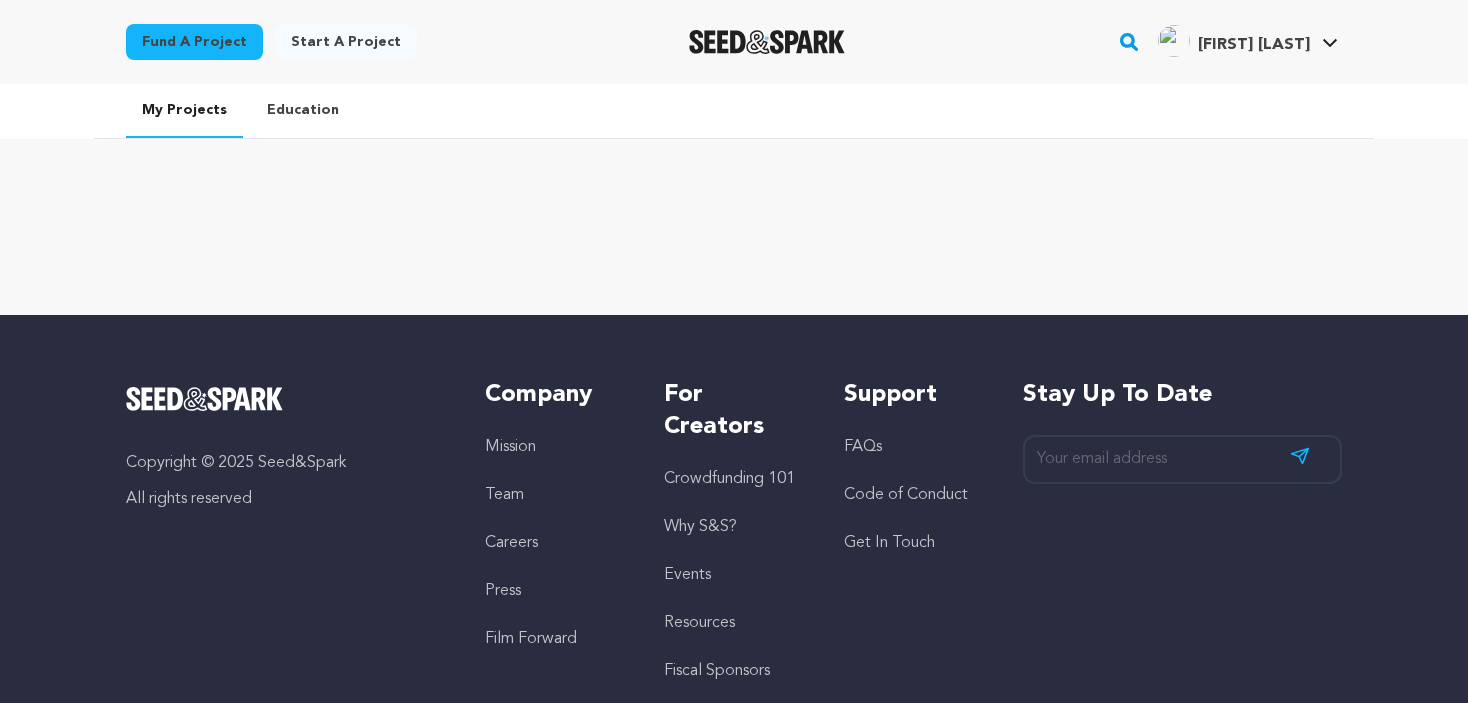 scroll, scrollTop: 0, scrollLeft: 0, axis: both 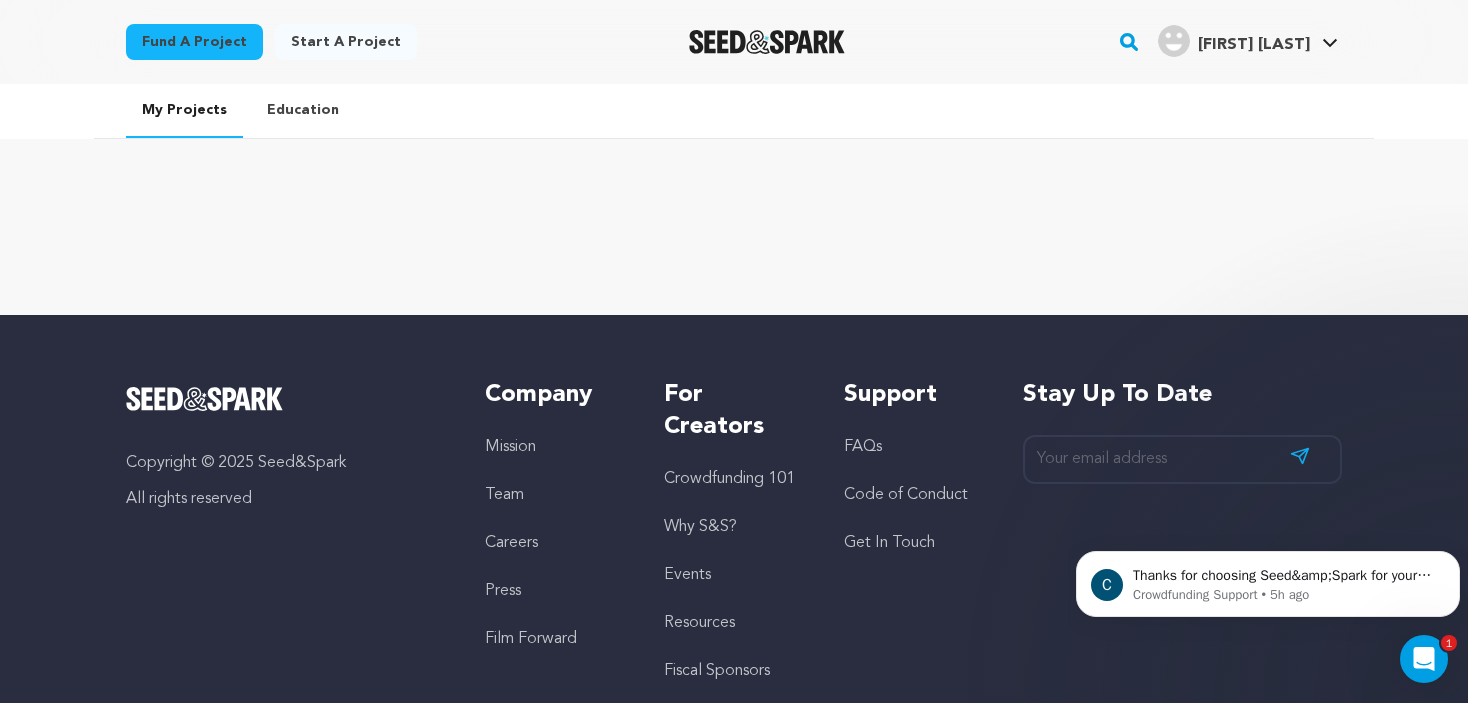 click 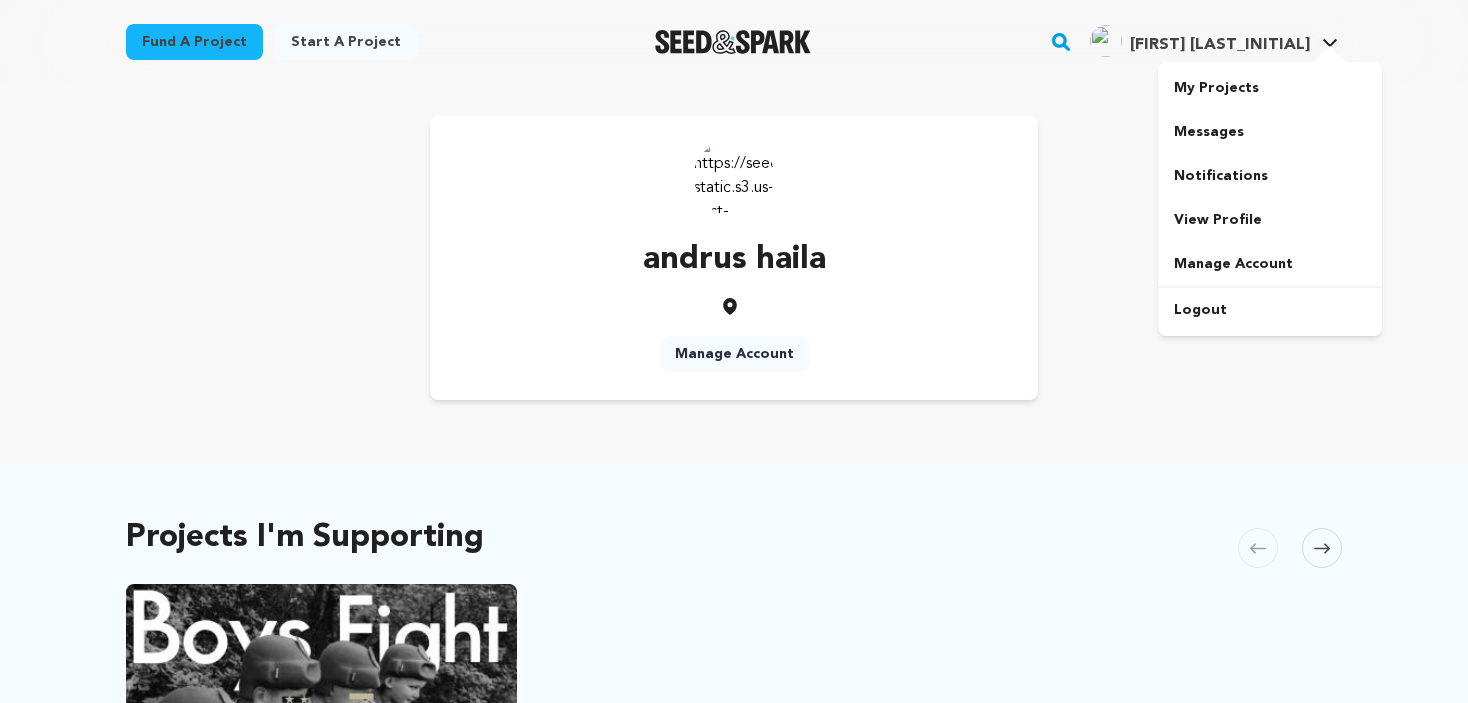 scroll, scrollTop: 0, scrollLeft: 0, axis: both 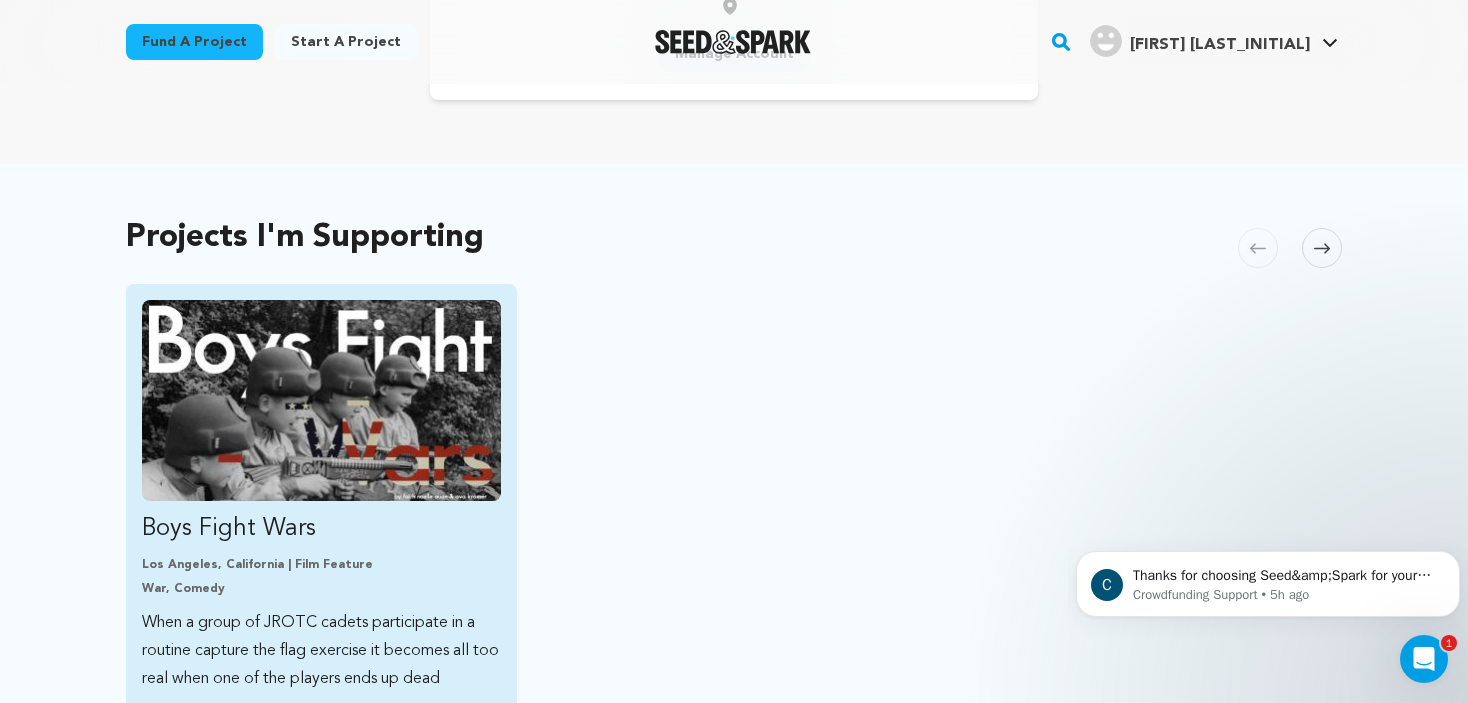 click at bounding box center [321, 400] 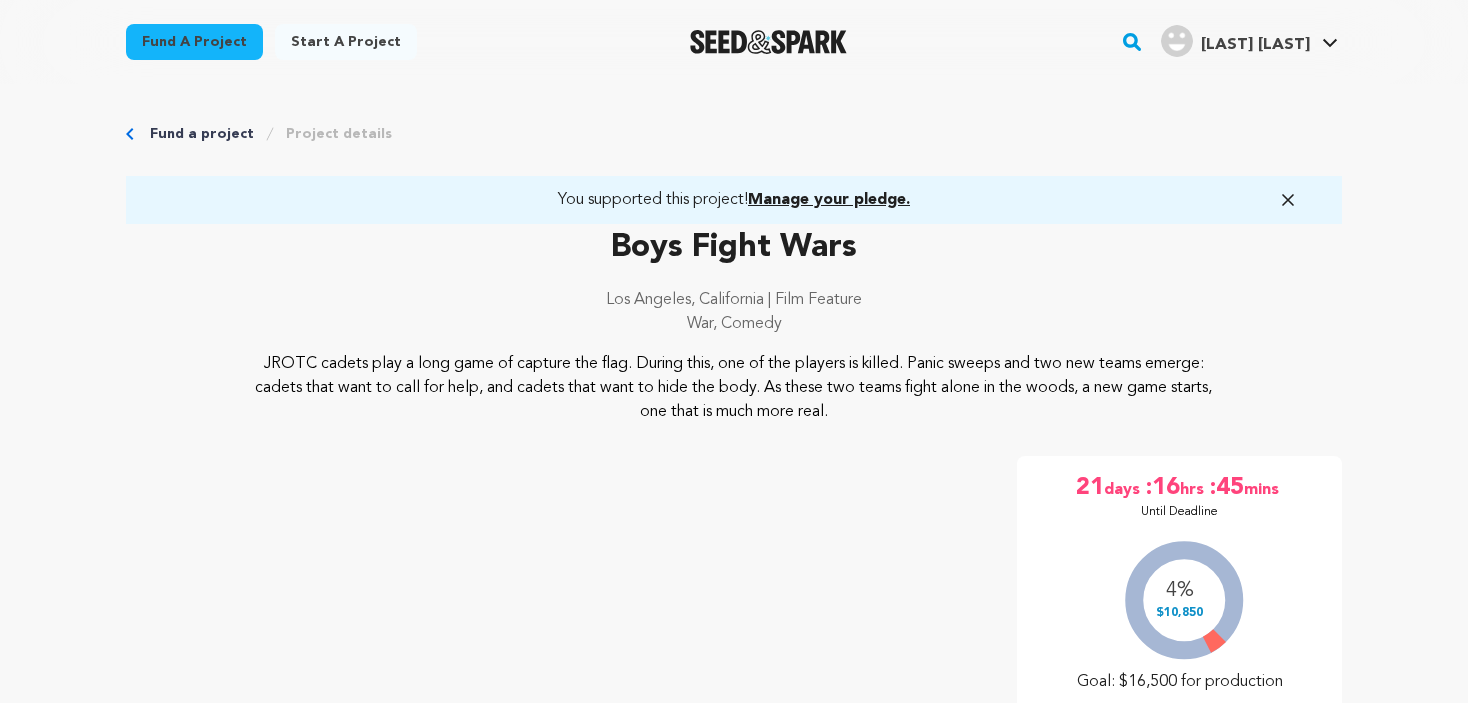 scroll, scrollTop: 0, scrollLeft: 0, axis: both 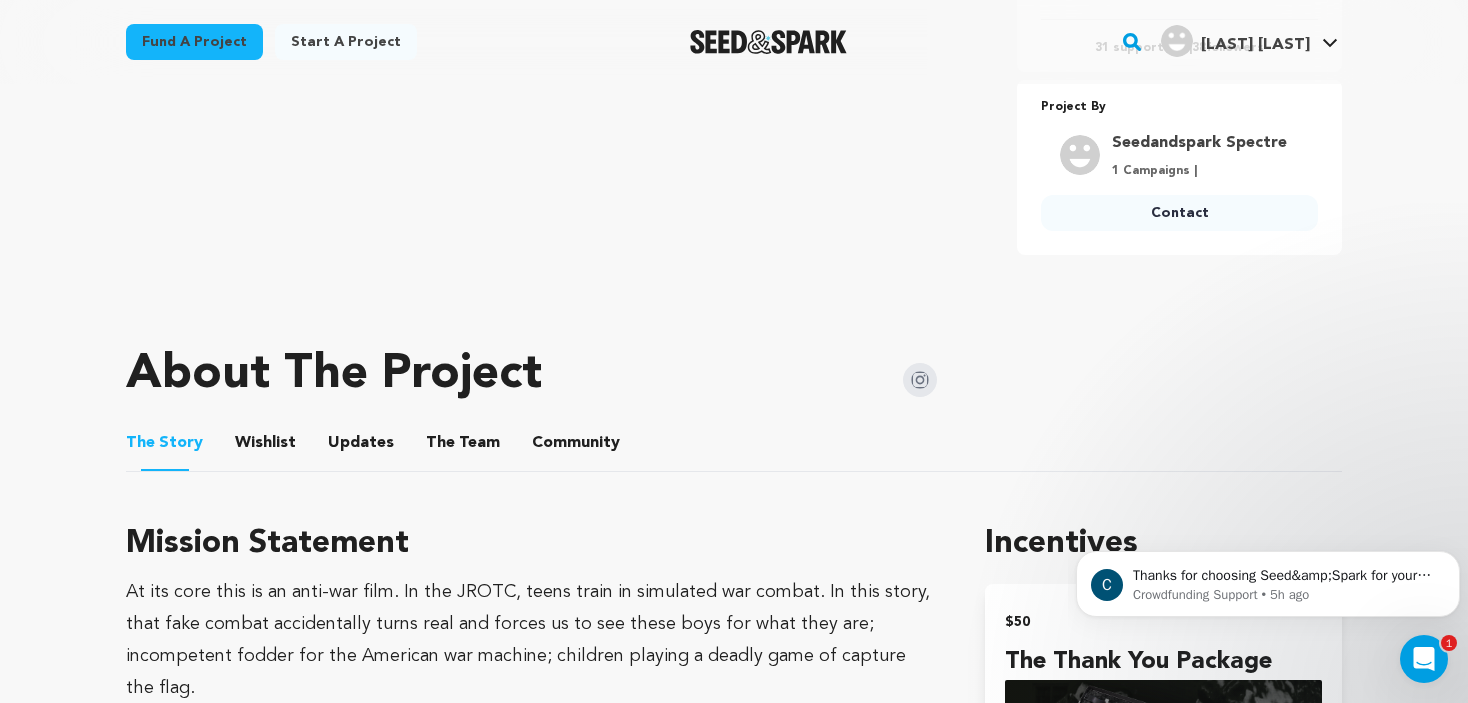 click on "Updates" at bounding box center (361, 447) 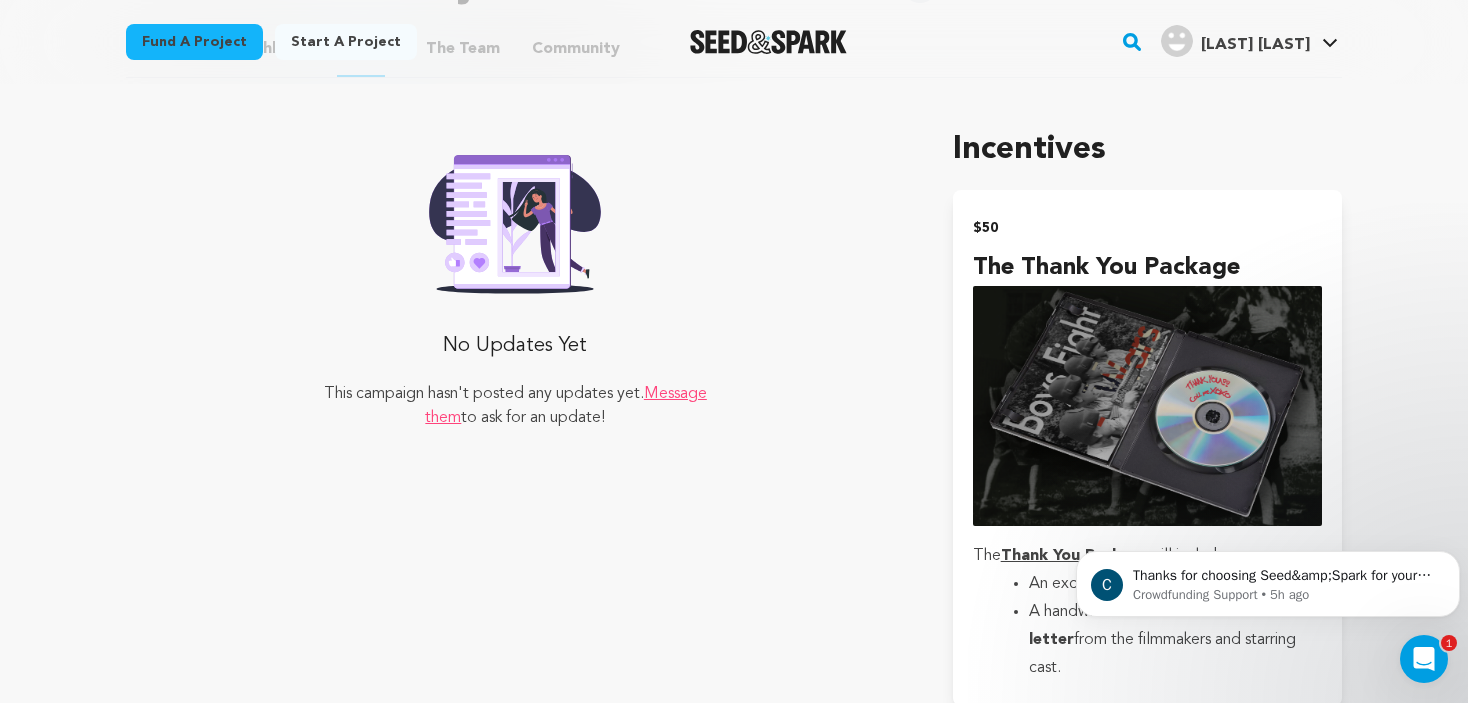 scroll, scrollTop: 1000, scrollLeft: 0, axis: vertical 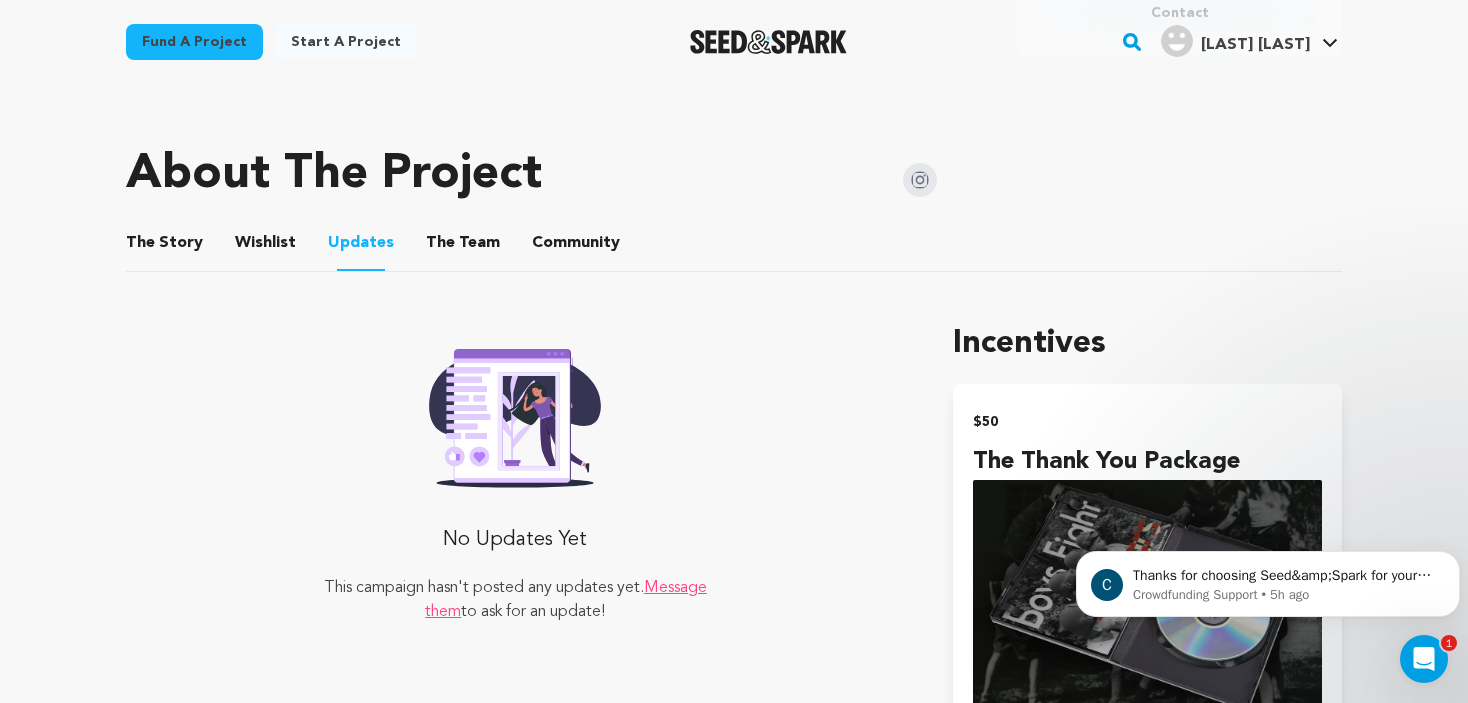 click on "Community" at bounding box center [576, 247] 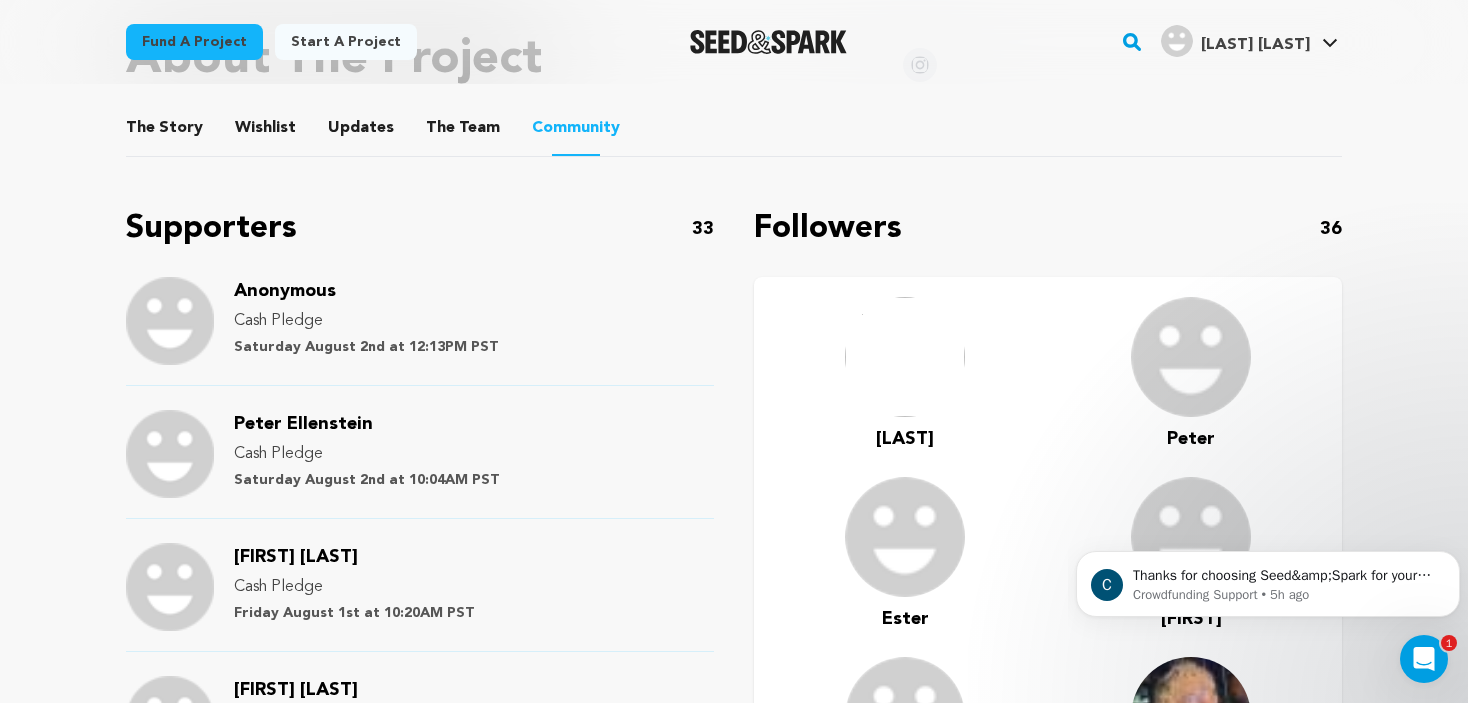 scroll, scrollTop: 1000, scrollLeft: 0, axis: vertical 